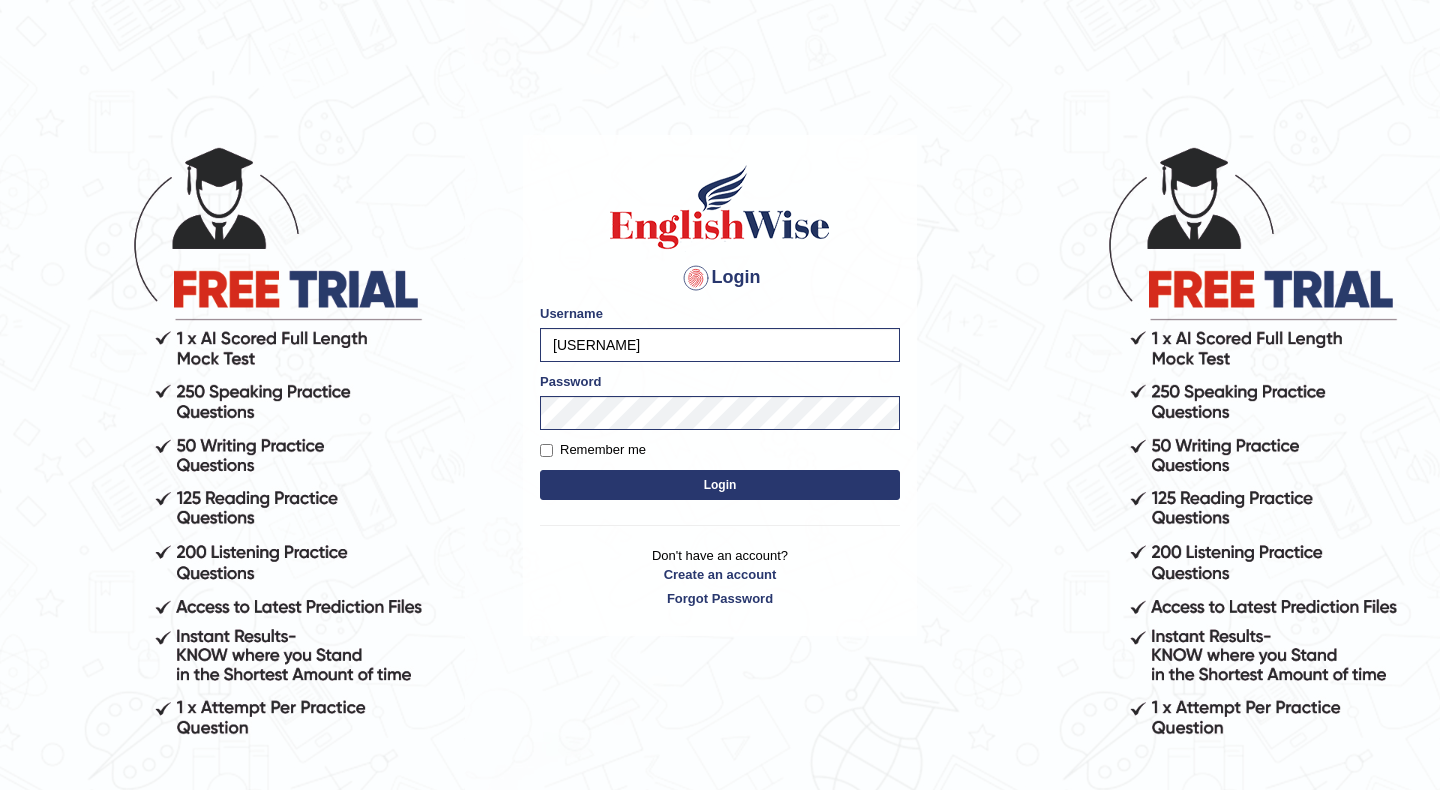 scroll, scrollTop: 0, scrollLeft: 0, axis: both 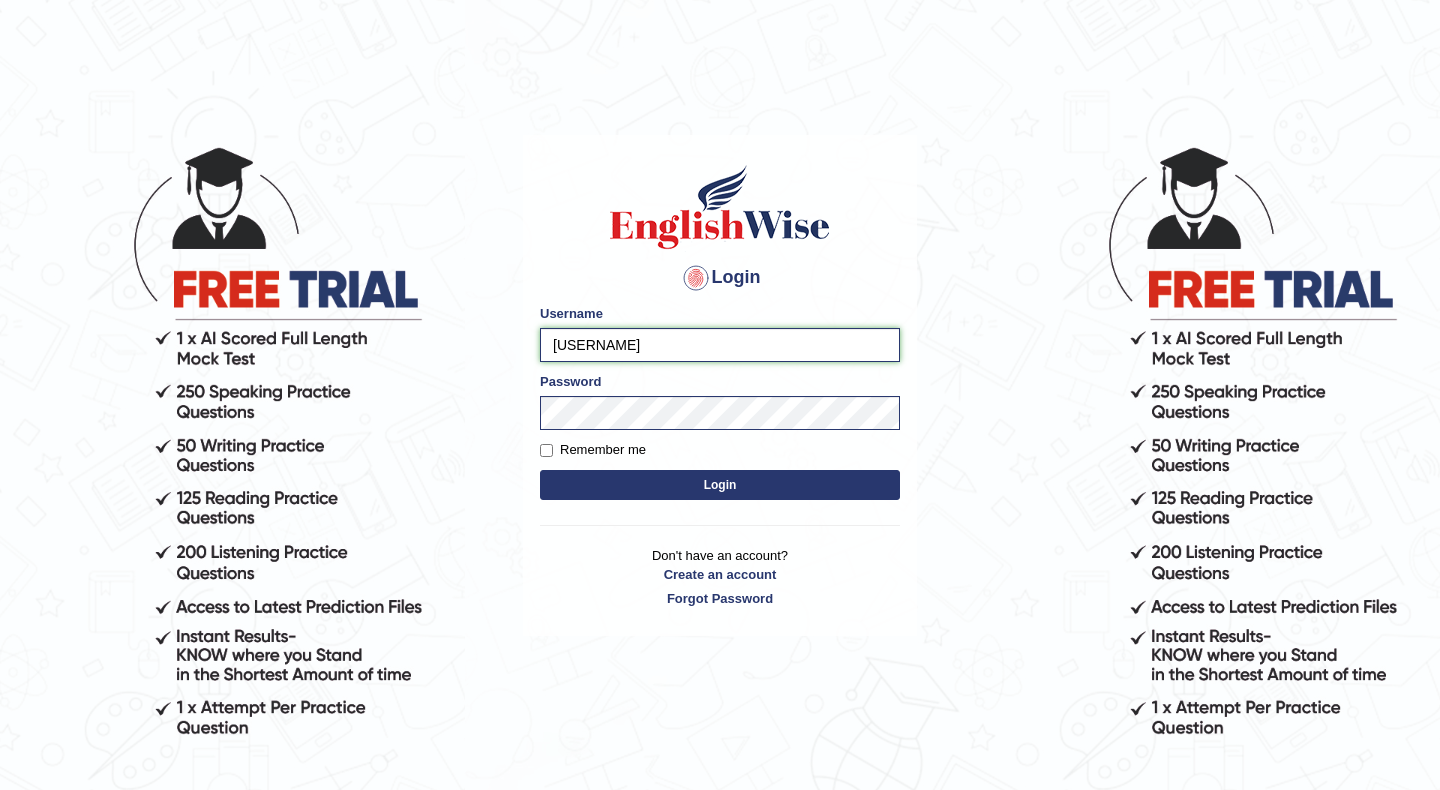 click on "surabhi_[LAST]" at bounding box center (720, 345) 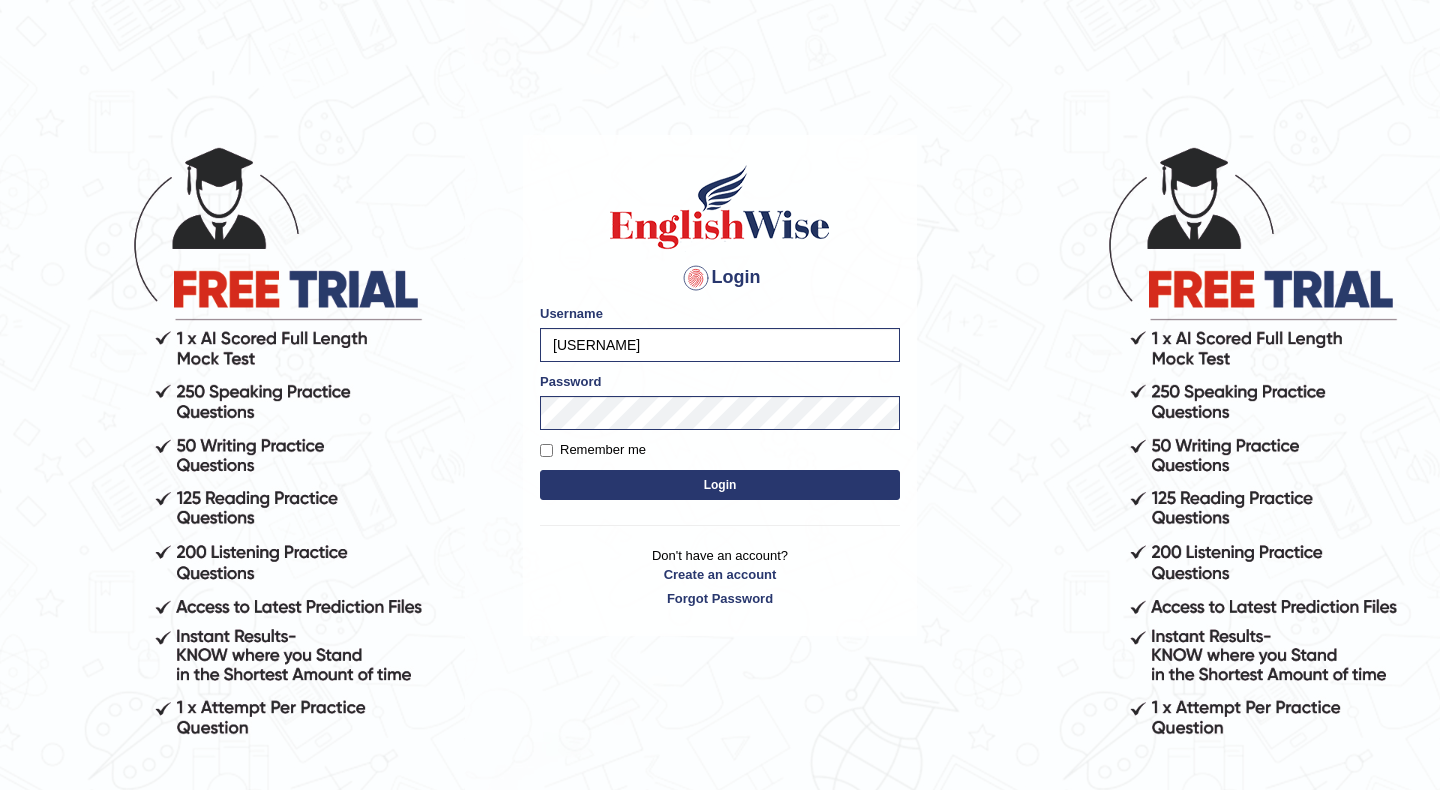 click on "Login" at bounding box center (720, 485) 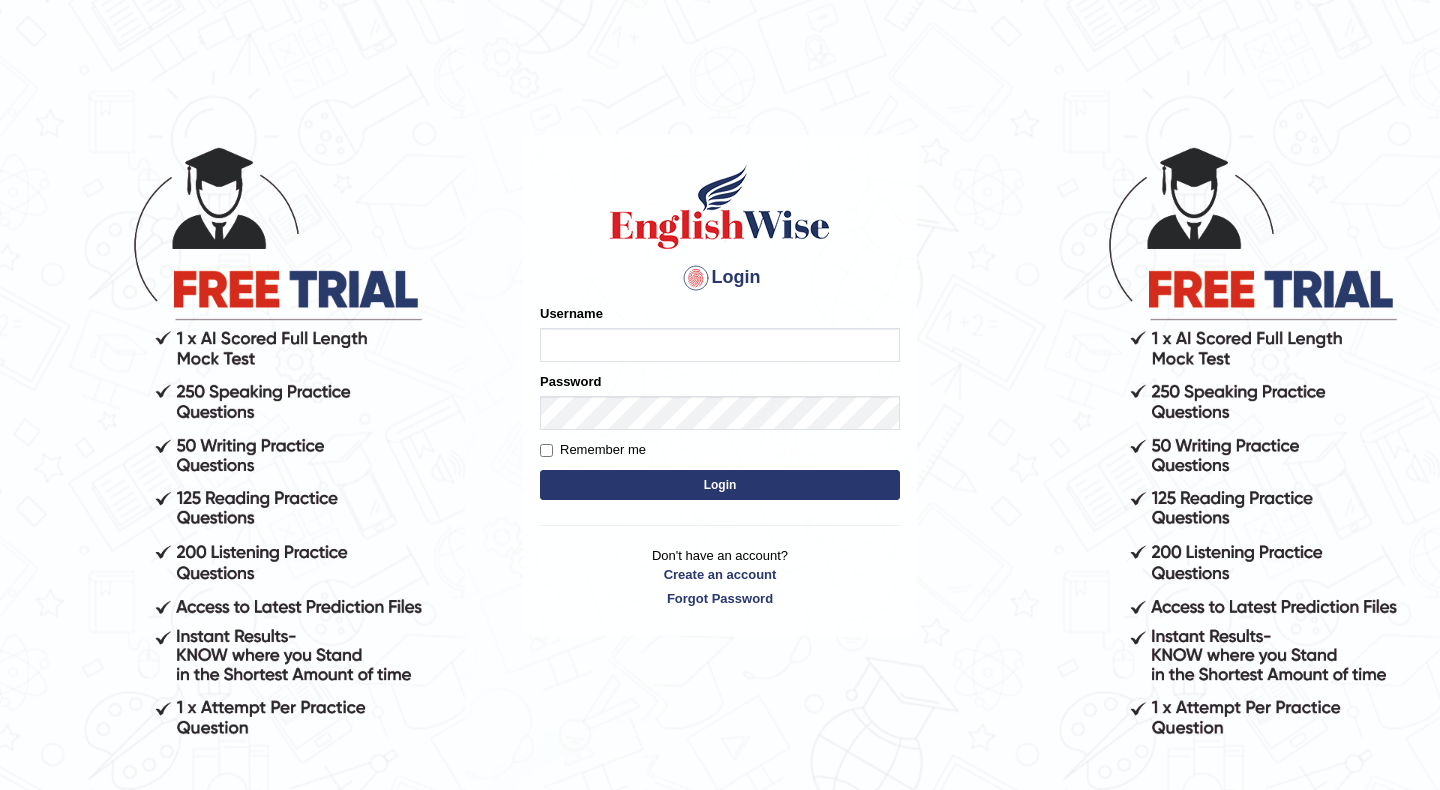 scroll, scrollTop: 0, scrollLeft: 0, axis: both 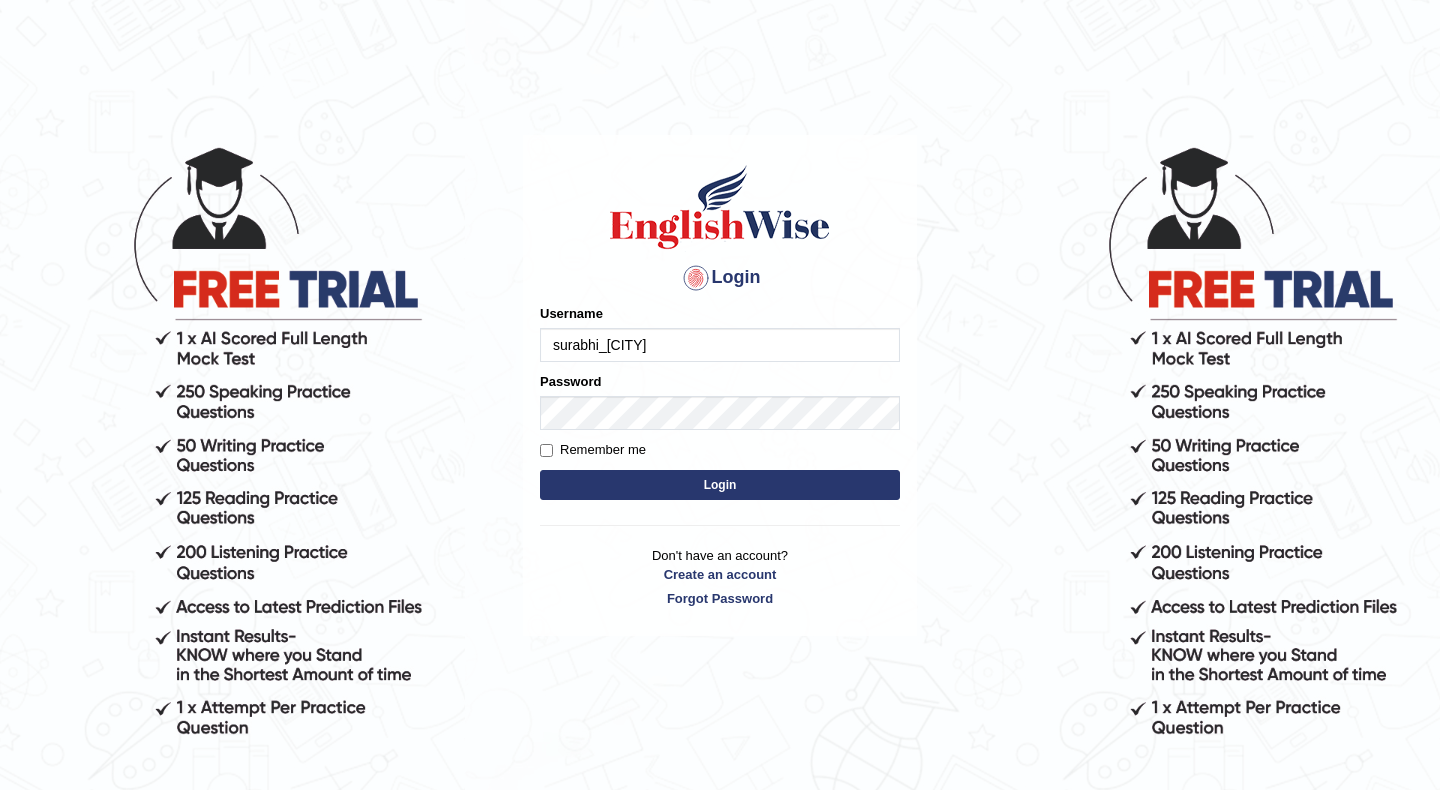 click on "Login" at bounding box center [720, 485] 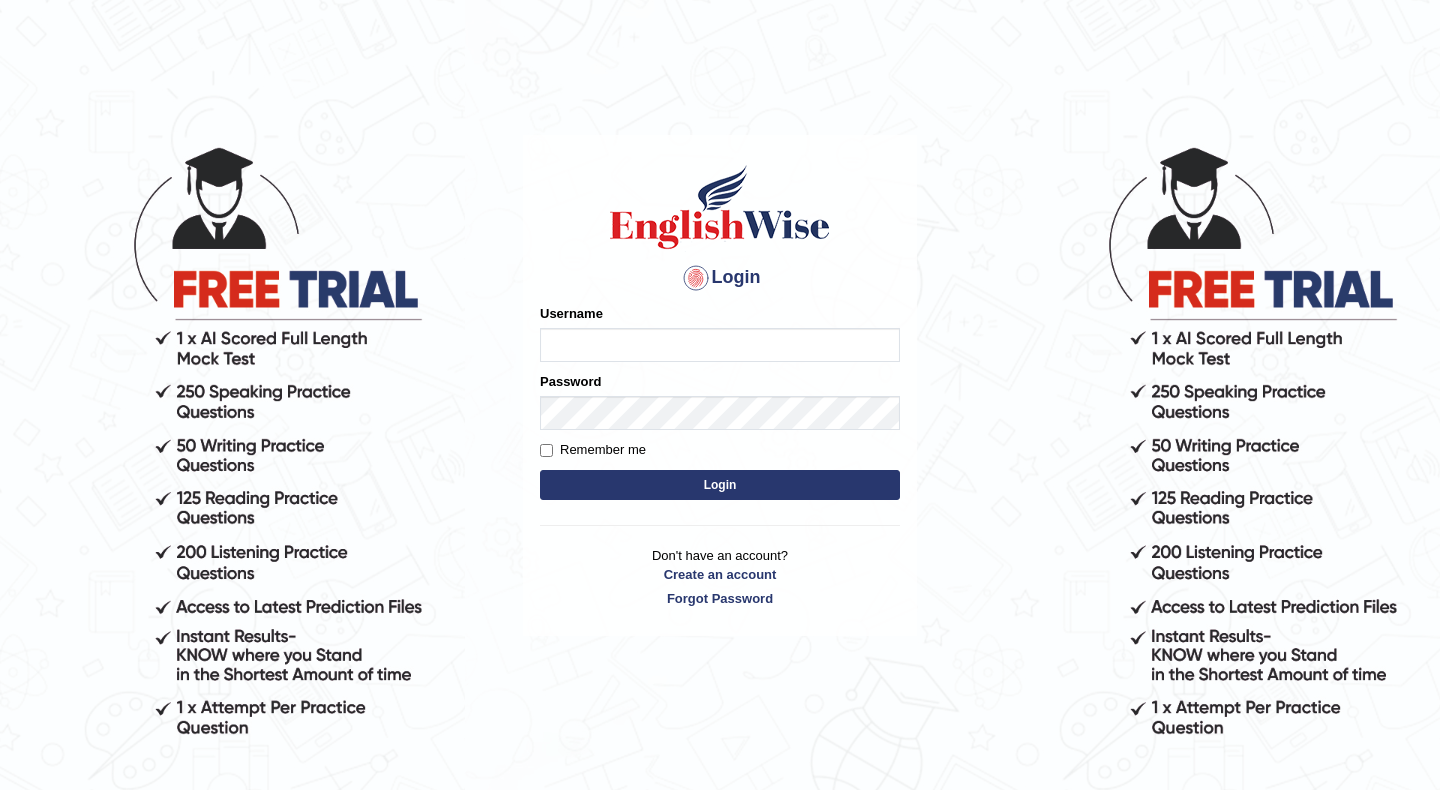 scroll, scrollTop: 0, scrollLeft: 0, axis: both 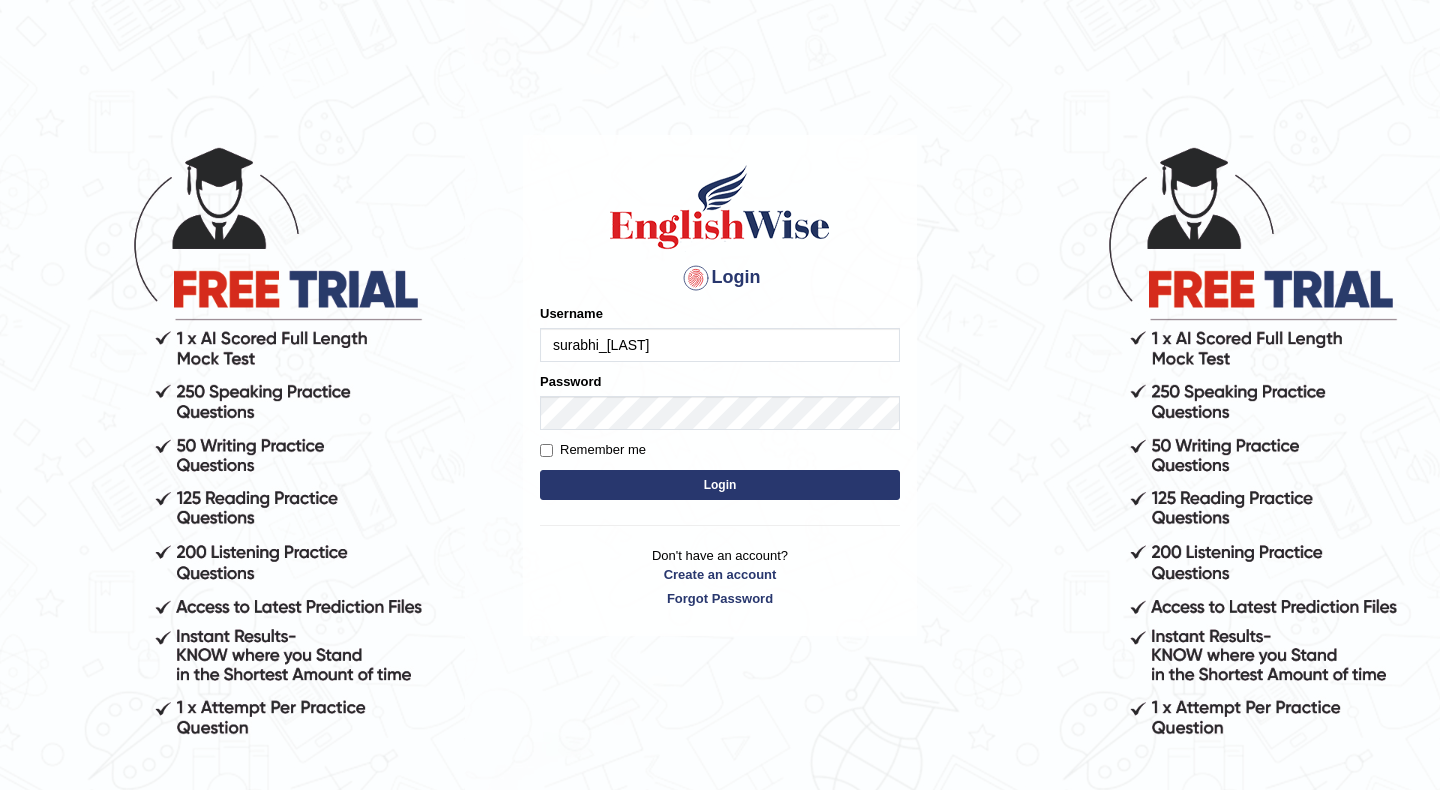 click on "surabhi_[CITY]" at bounding box center (720, 345) 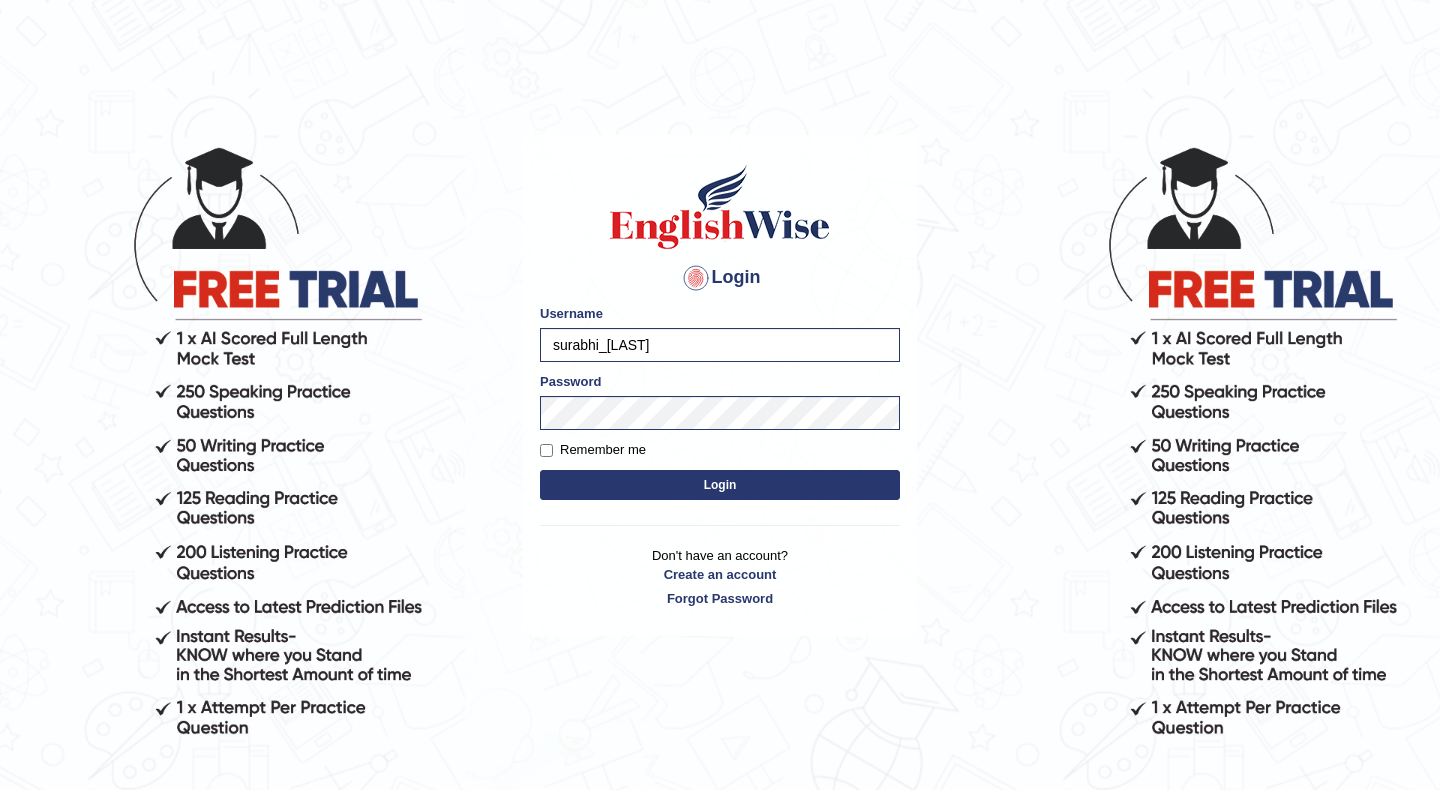 click on "Login" at bounding box center [720, 485] 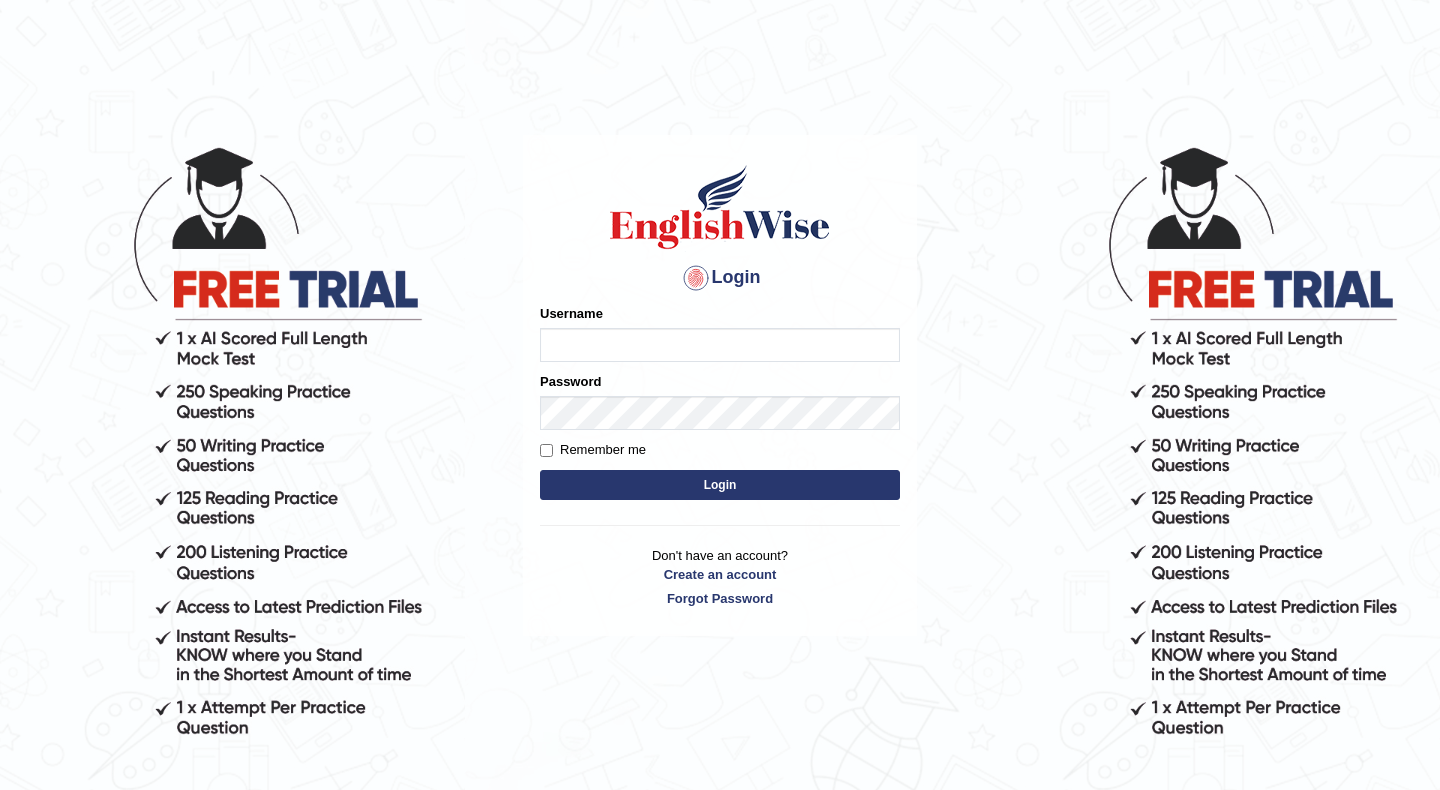scroll, scrollTop: 0, scrollLeft: 0, axis: both 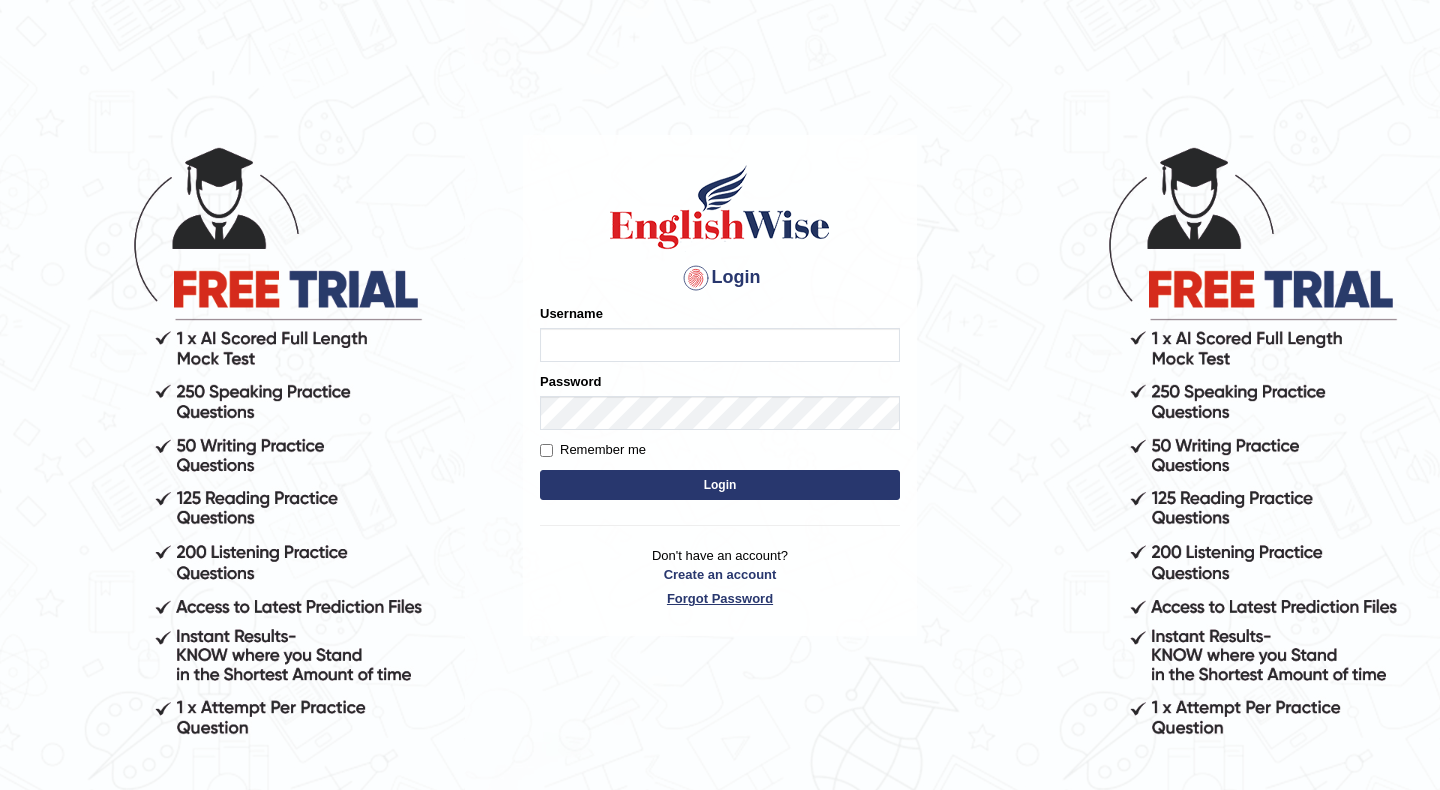 type on "surabhi_[CITY]" 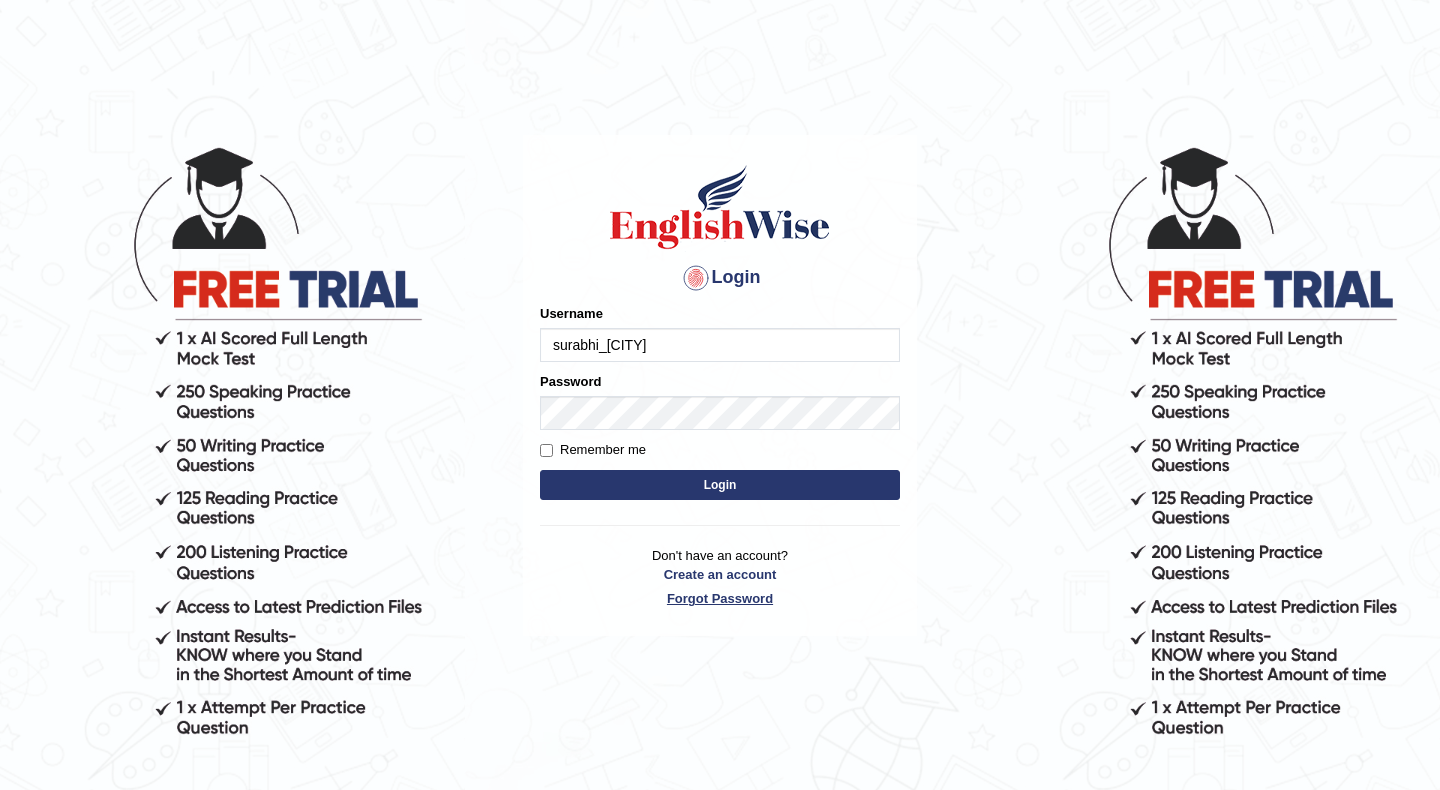 click on "Forgot Password" at bounding box center [720, 598] 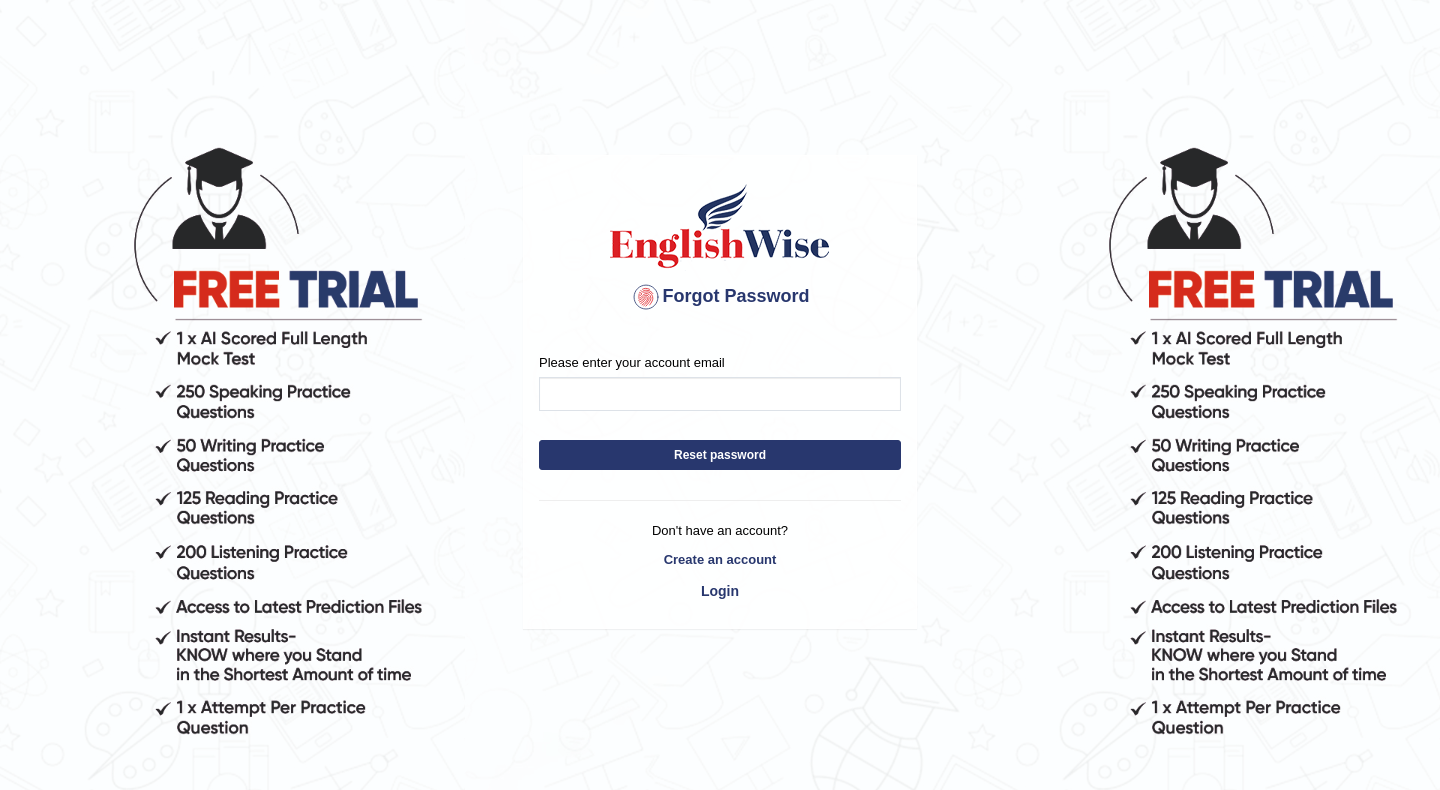 scroll, scrollTop: 0, scrollLeft: 0, axis: both 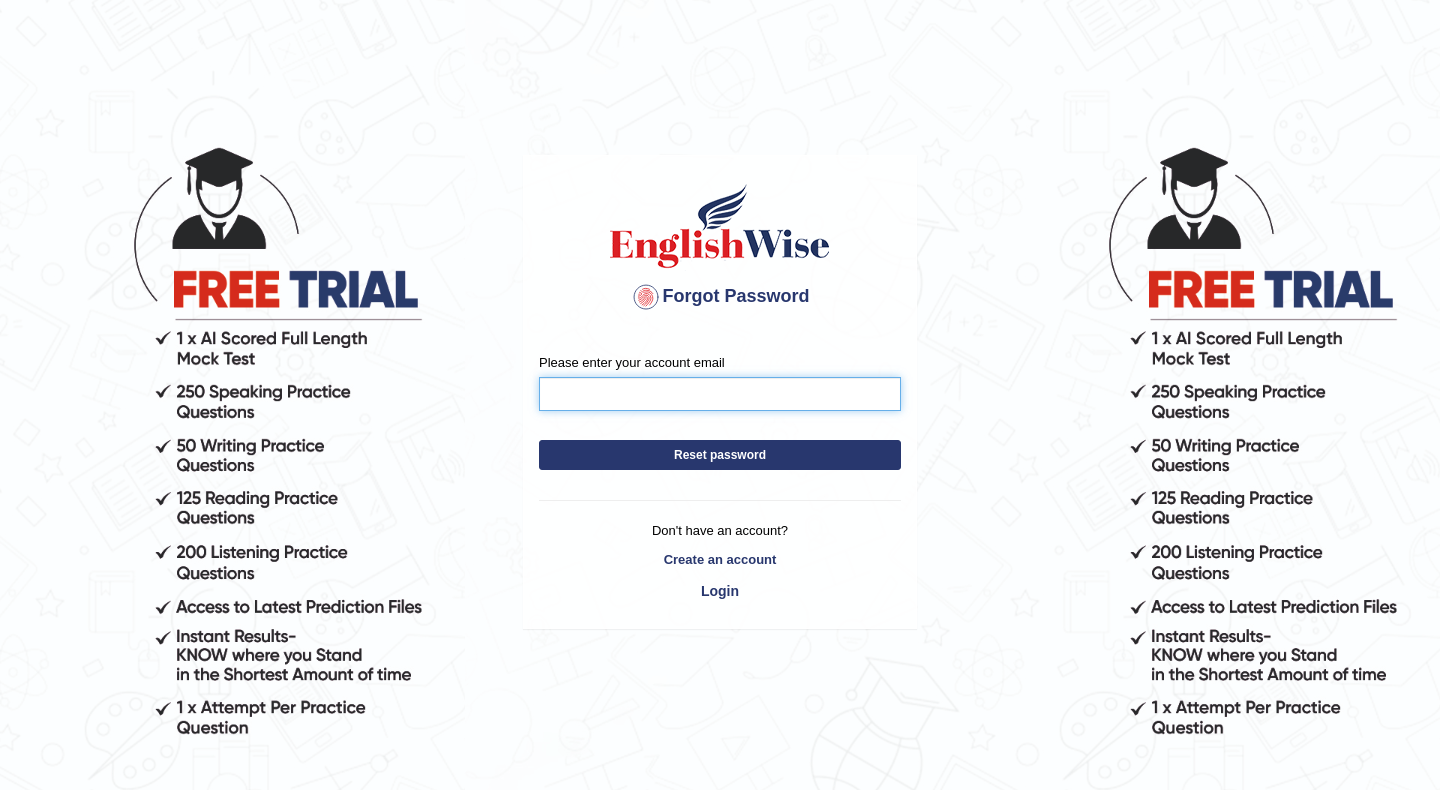 click on "Please enter your account email" at bounding box center [720, 394] 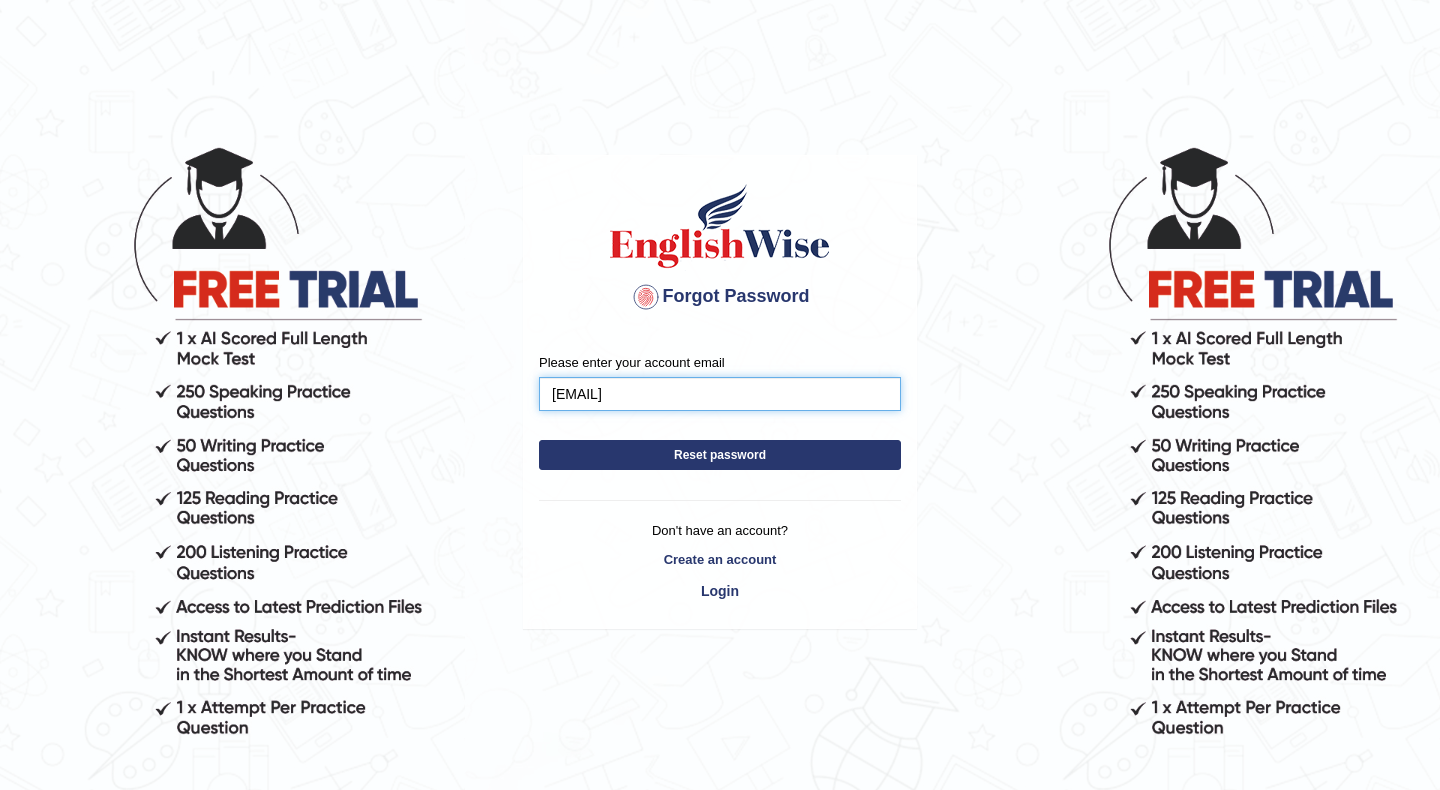 type on "drsurabhishivhare@gmail.com" 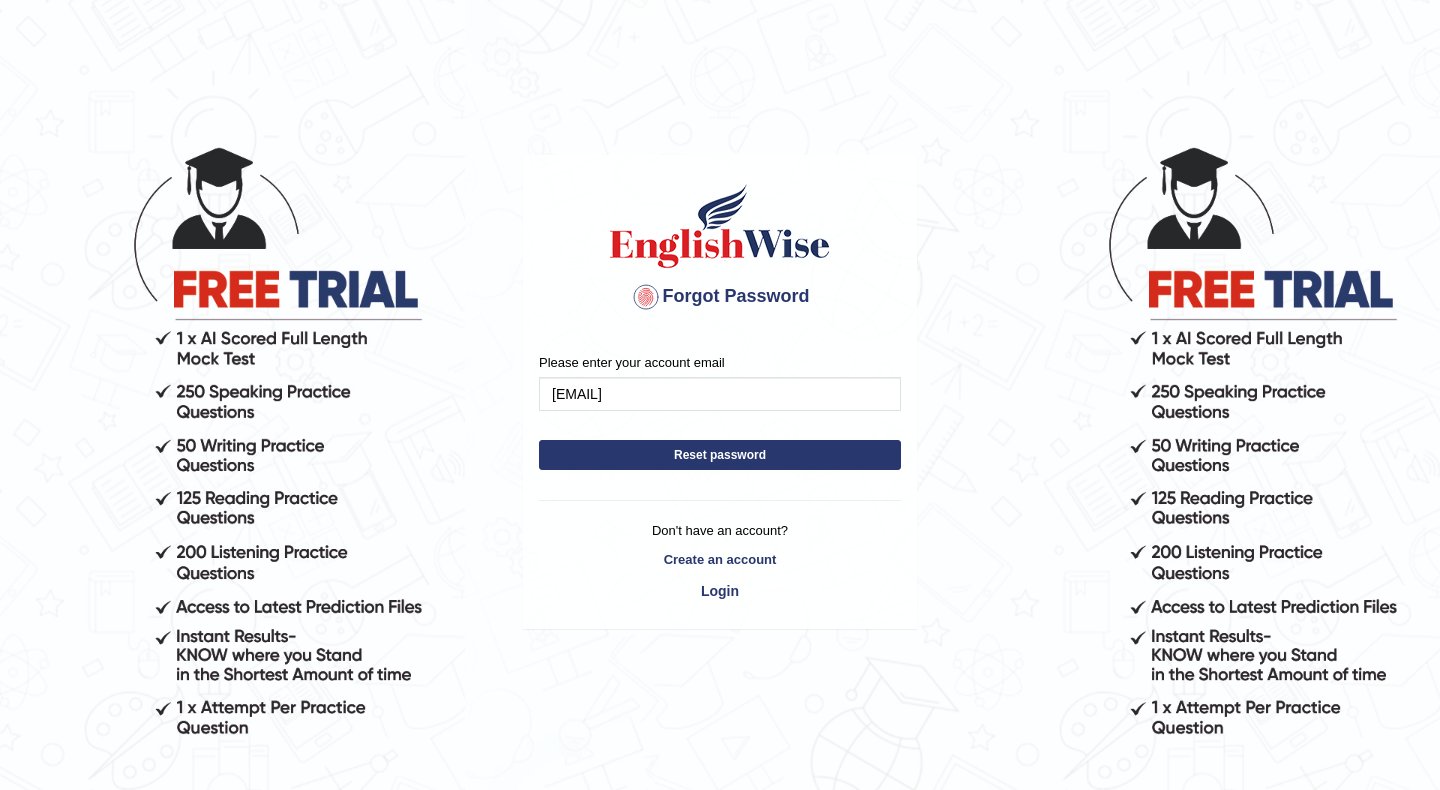 click on "Reset password" at bounding box center [720, 455] 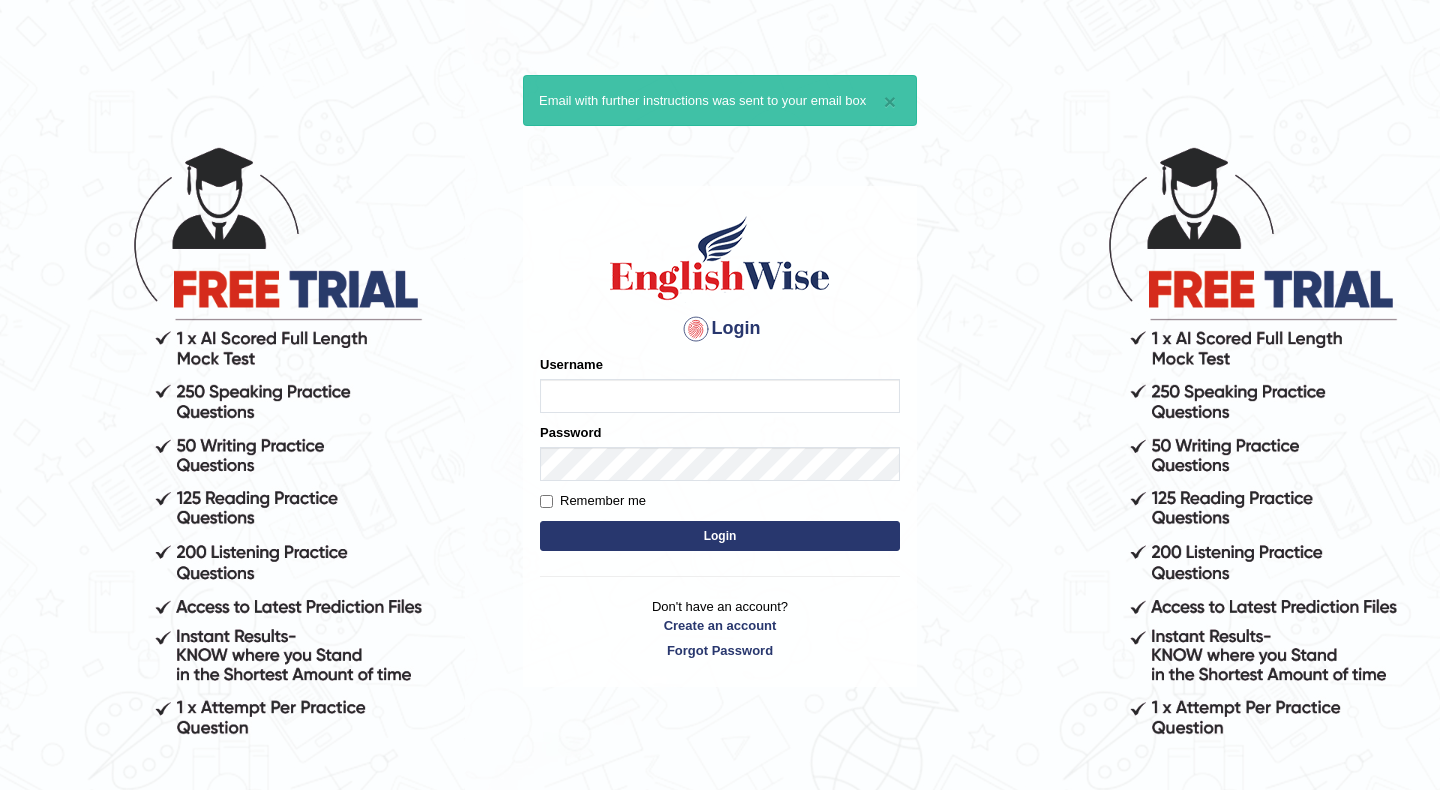 scroll, scrollTop: 0, scrollLeft: 0, axis: both 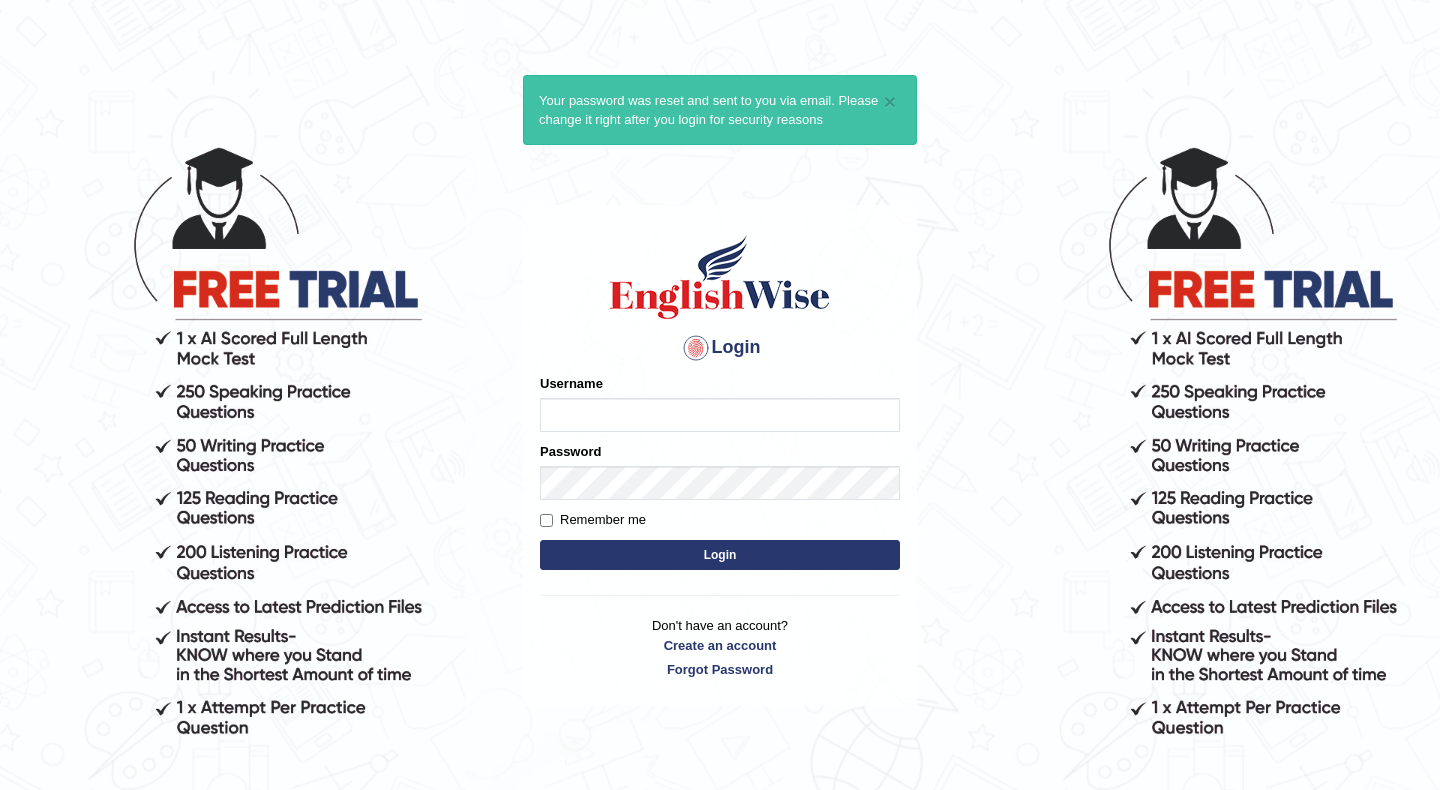 type on "surabhi_[CITY]" 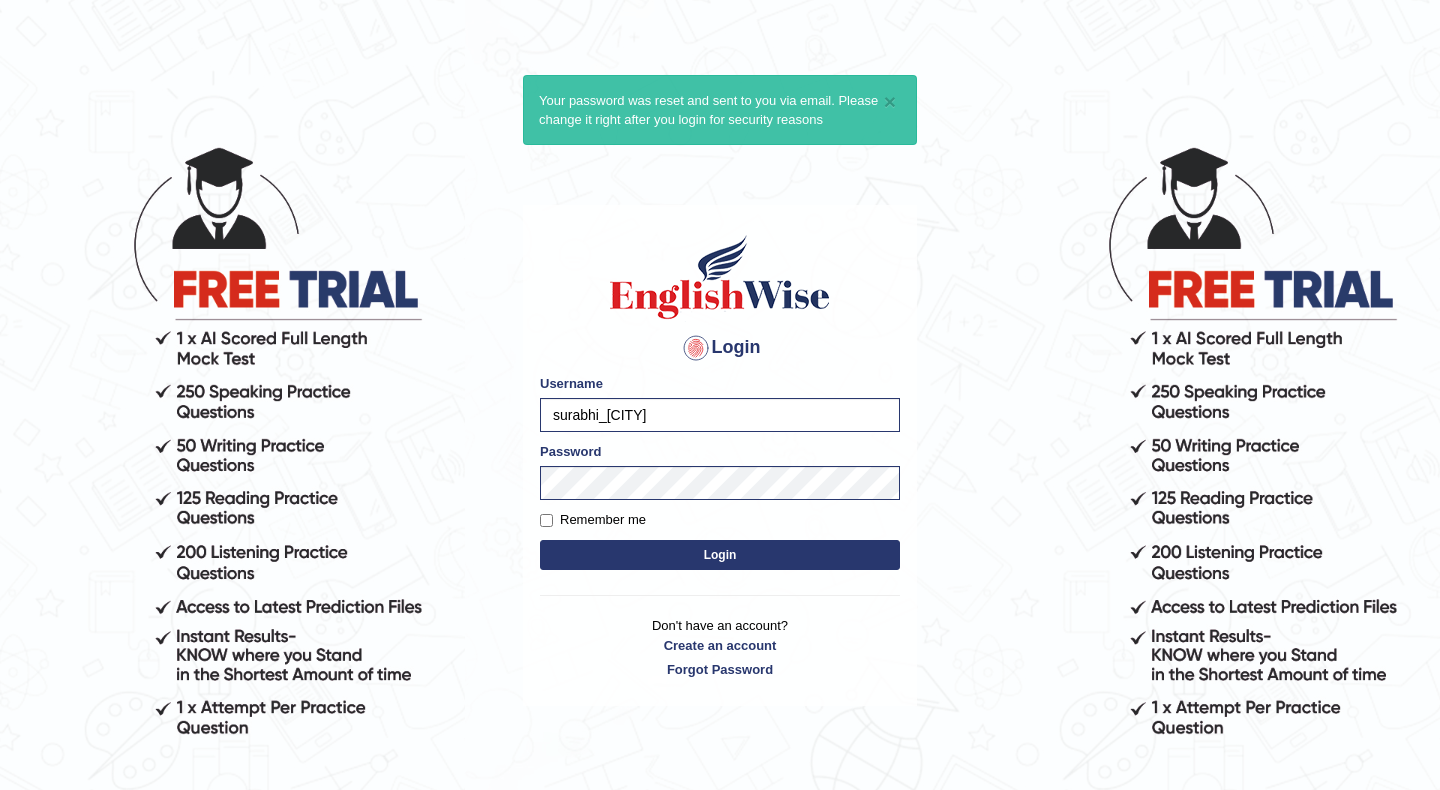 click on "Login" at bounding box center (720, 555) 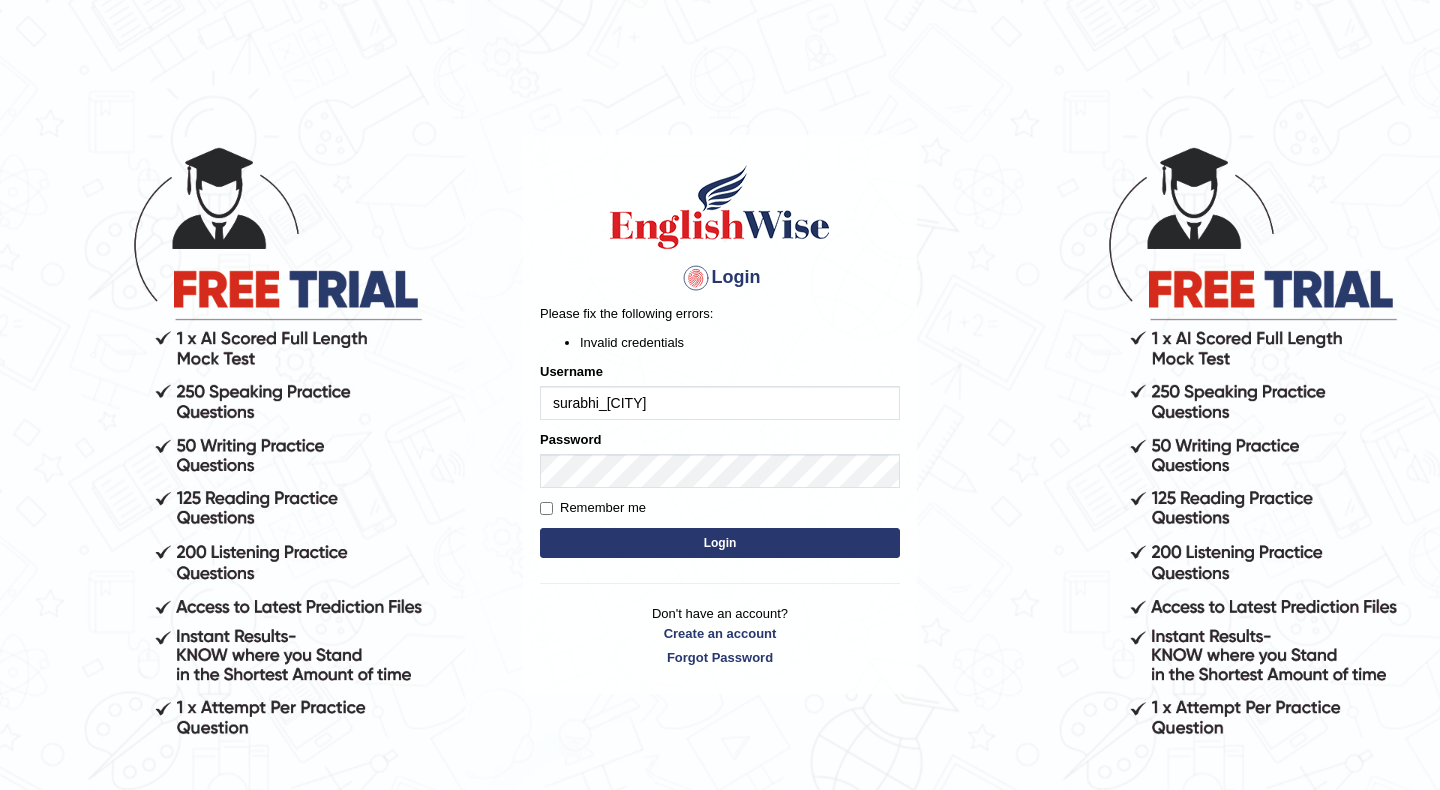 scroll, scrollTop: 0, scrollLeft: 0, axis: both 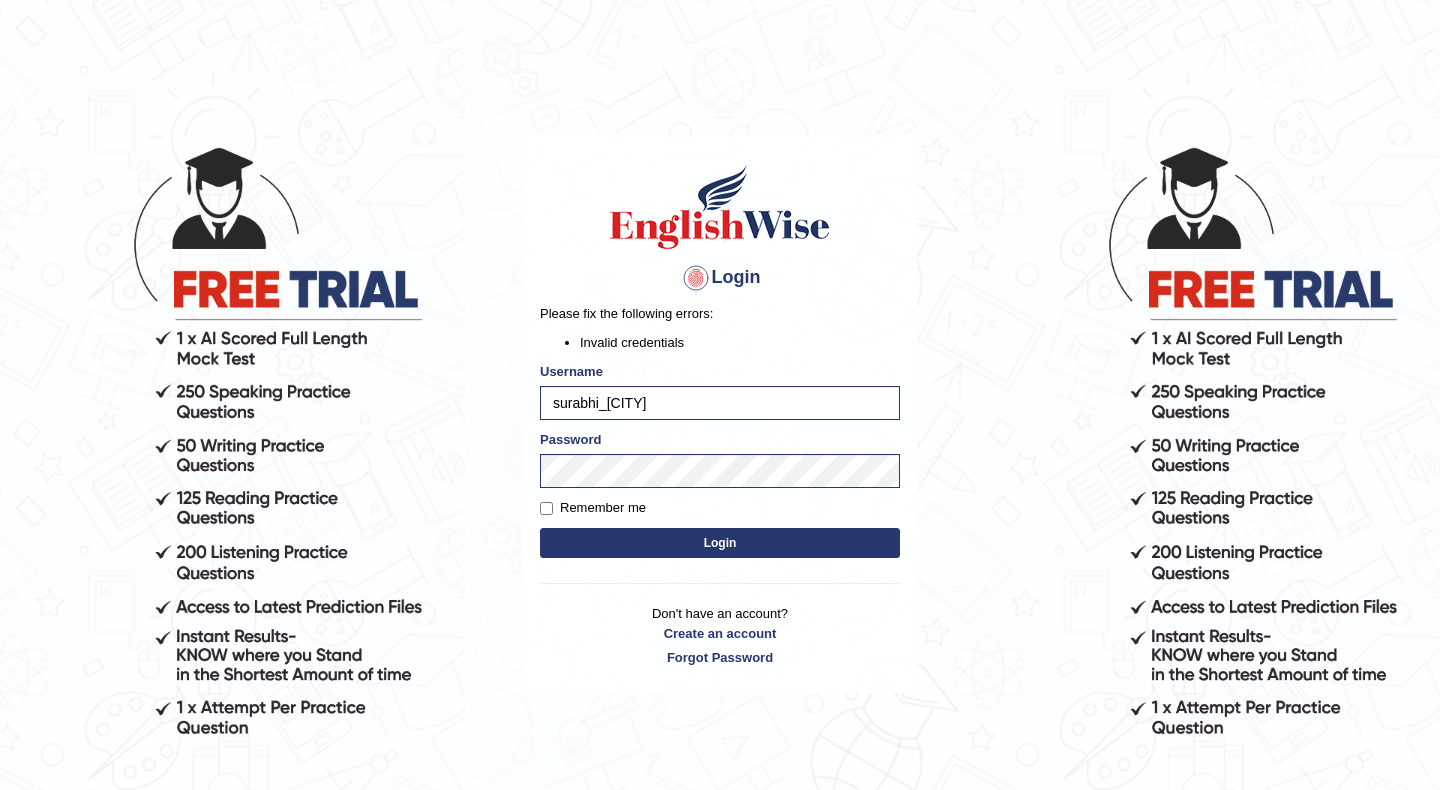 click on "Login" at bounding box center [720, 543] 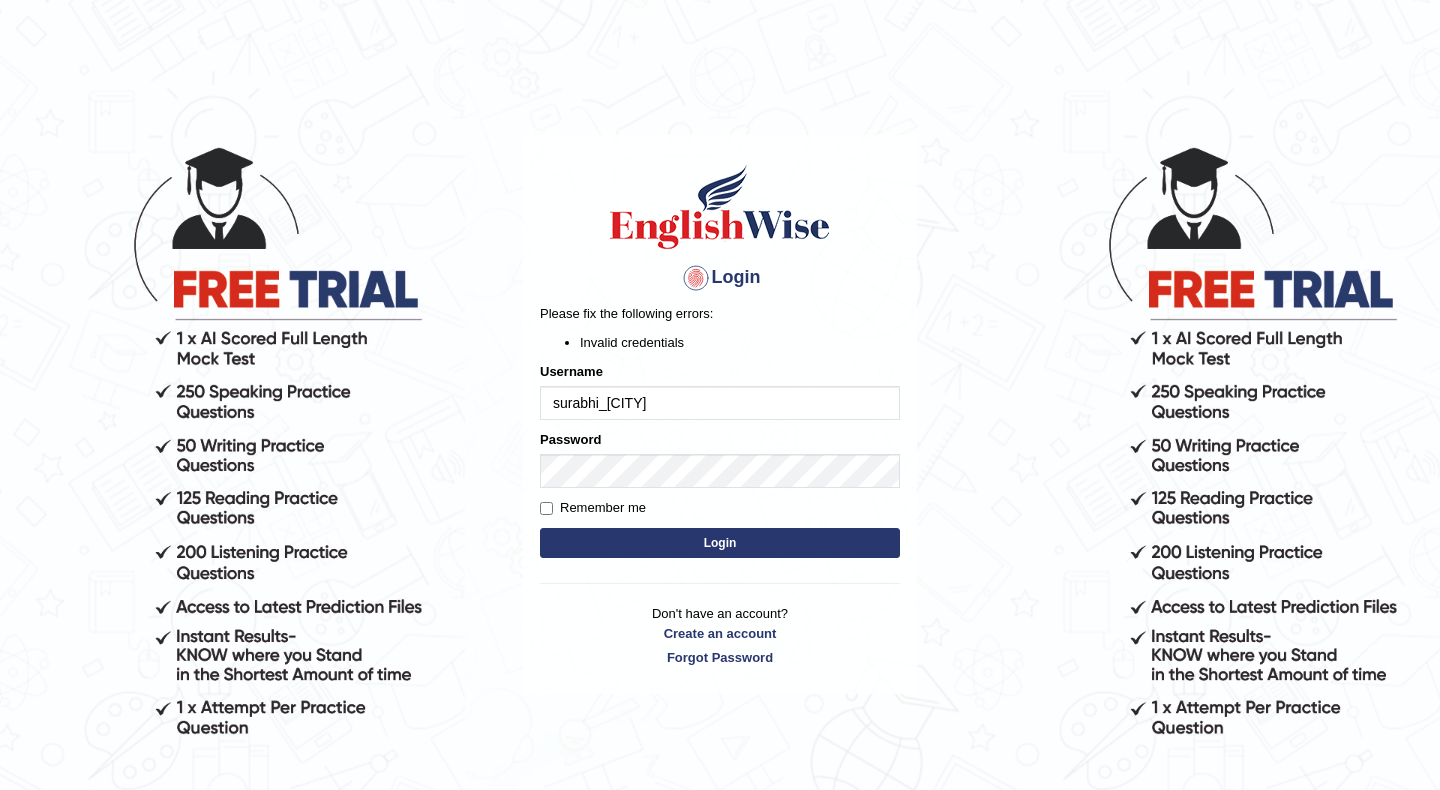 scroll, scrollTop: 0, scrollLeft: 0, axis: both 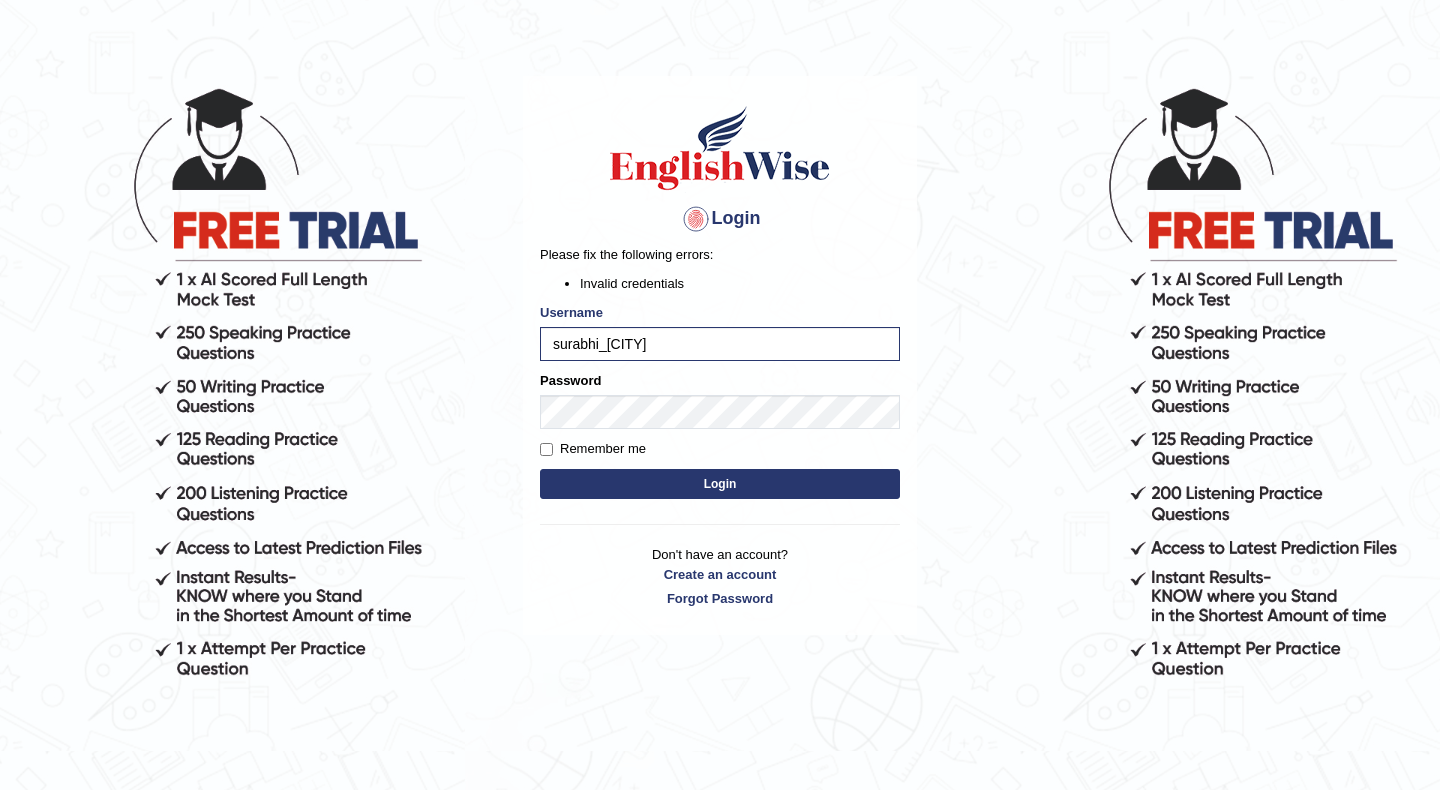 click on "Login" at bounding box center [720, 484] 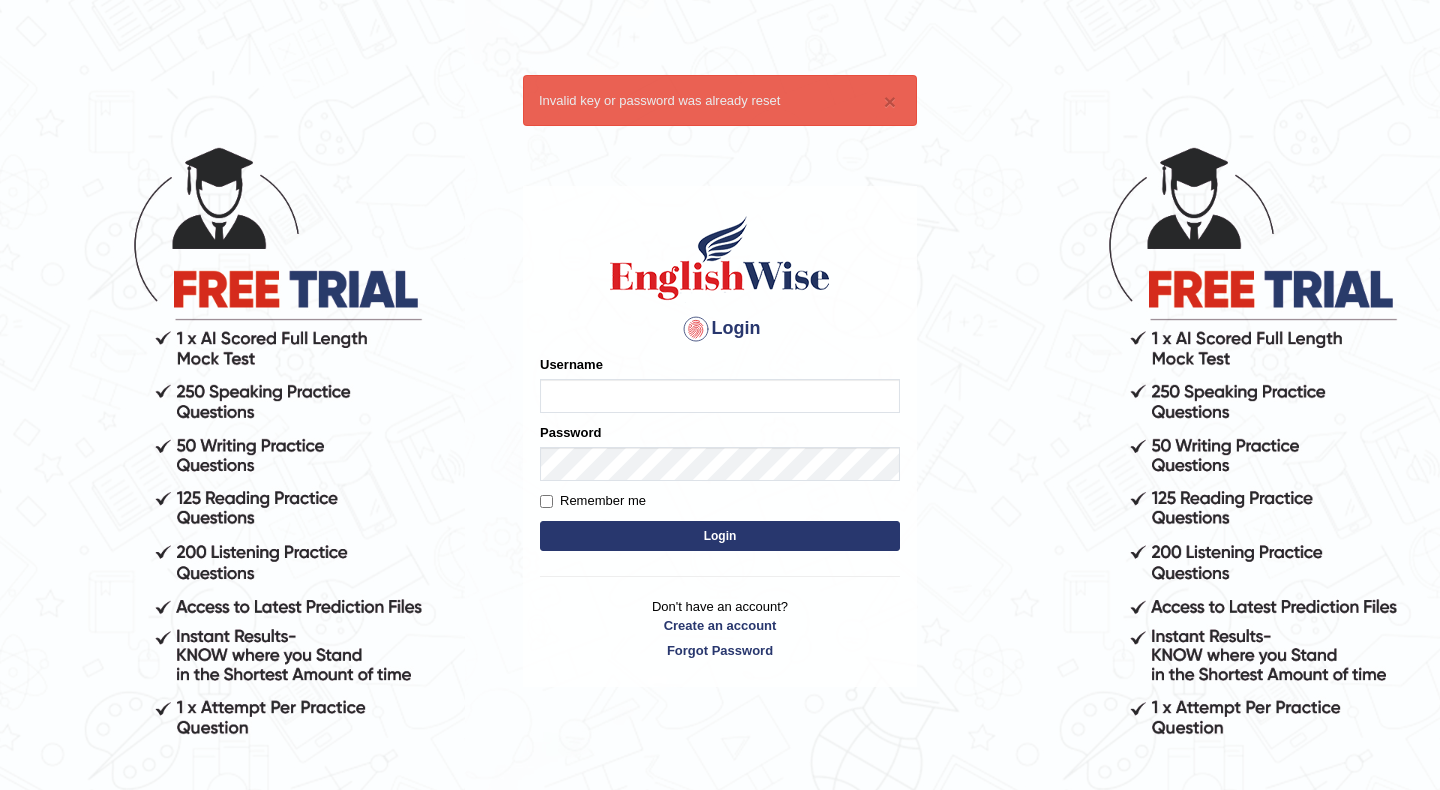 scroll, scrollTop: 0, scrollLeft: 0, axis: both 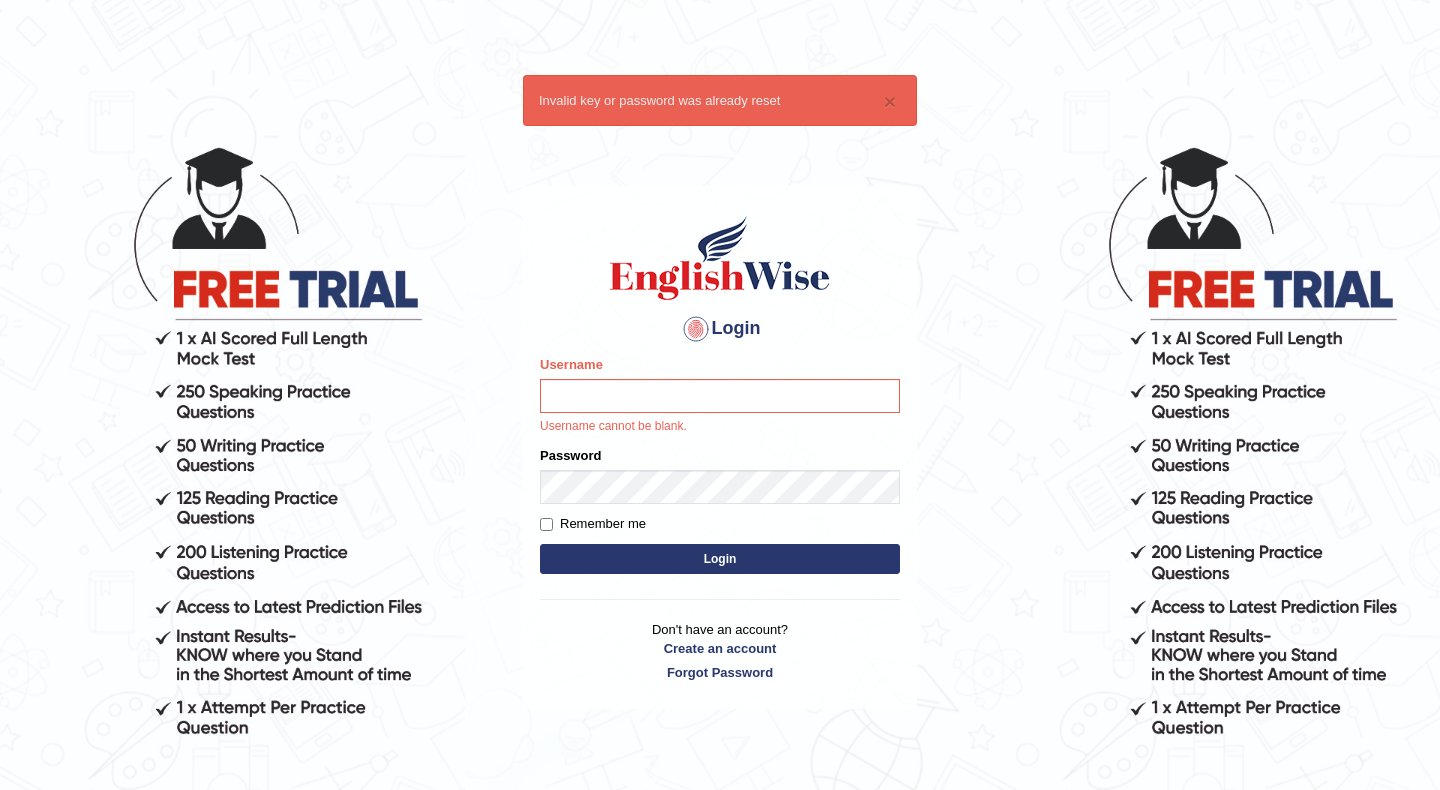 click on "Username" at bounding box center [720, 396] 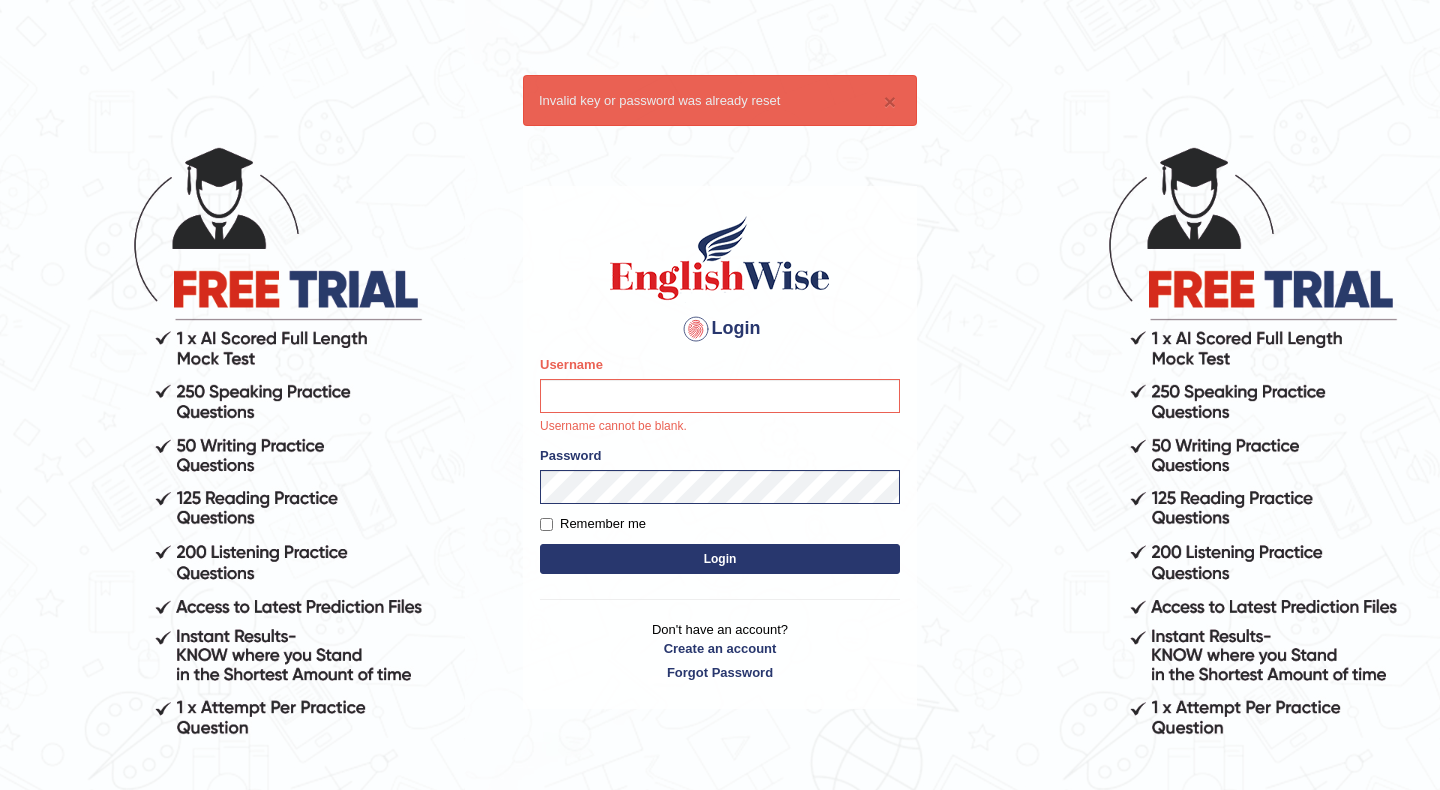 type on "surabhi_parramatta" 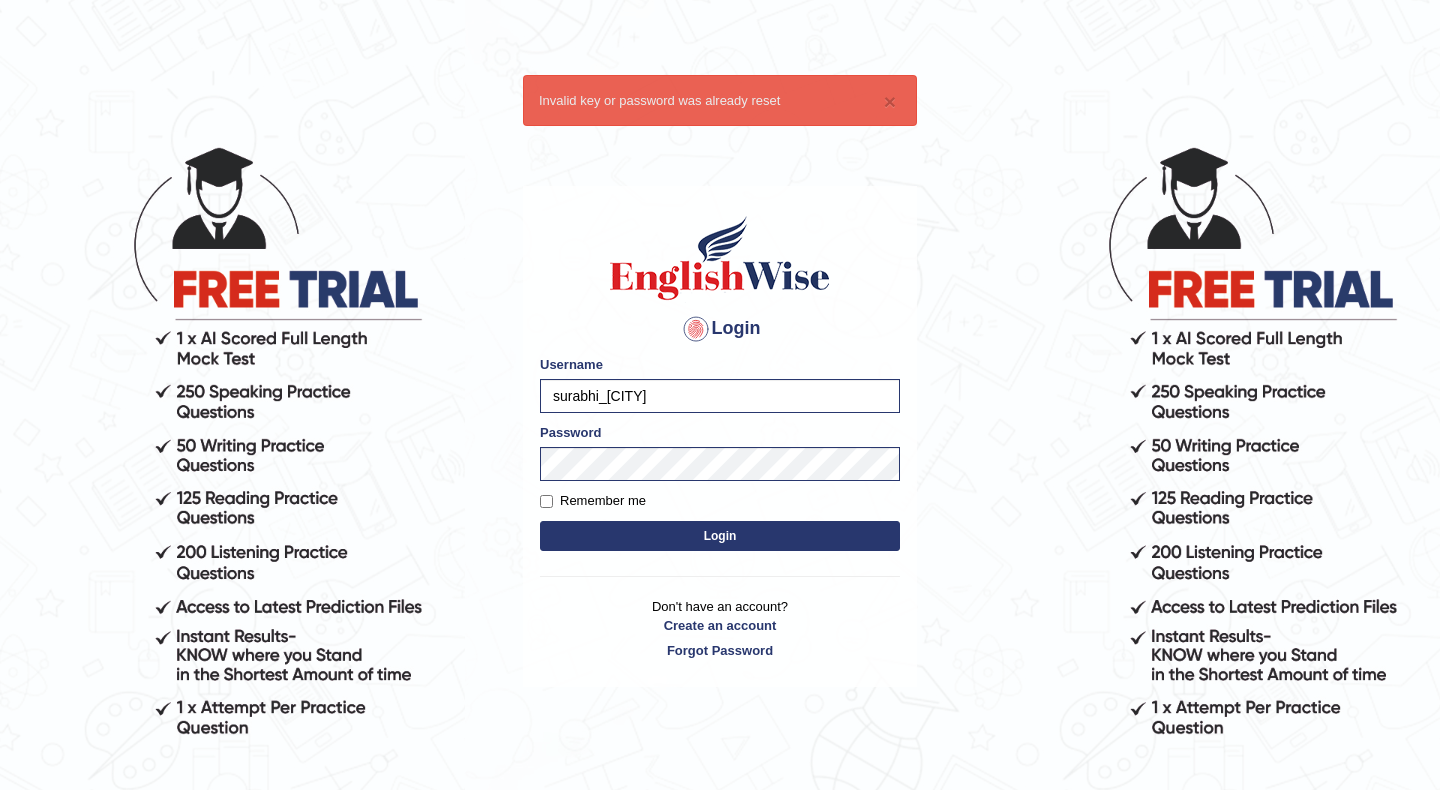 click on "Login" at bounding box center (720, 536) 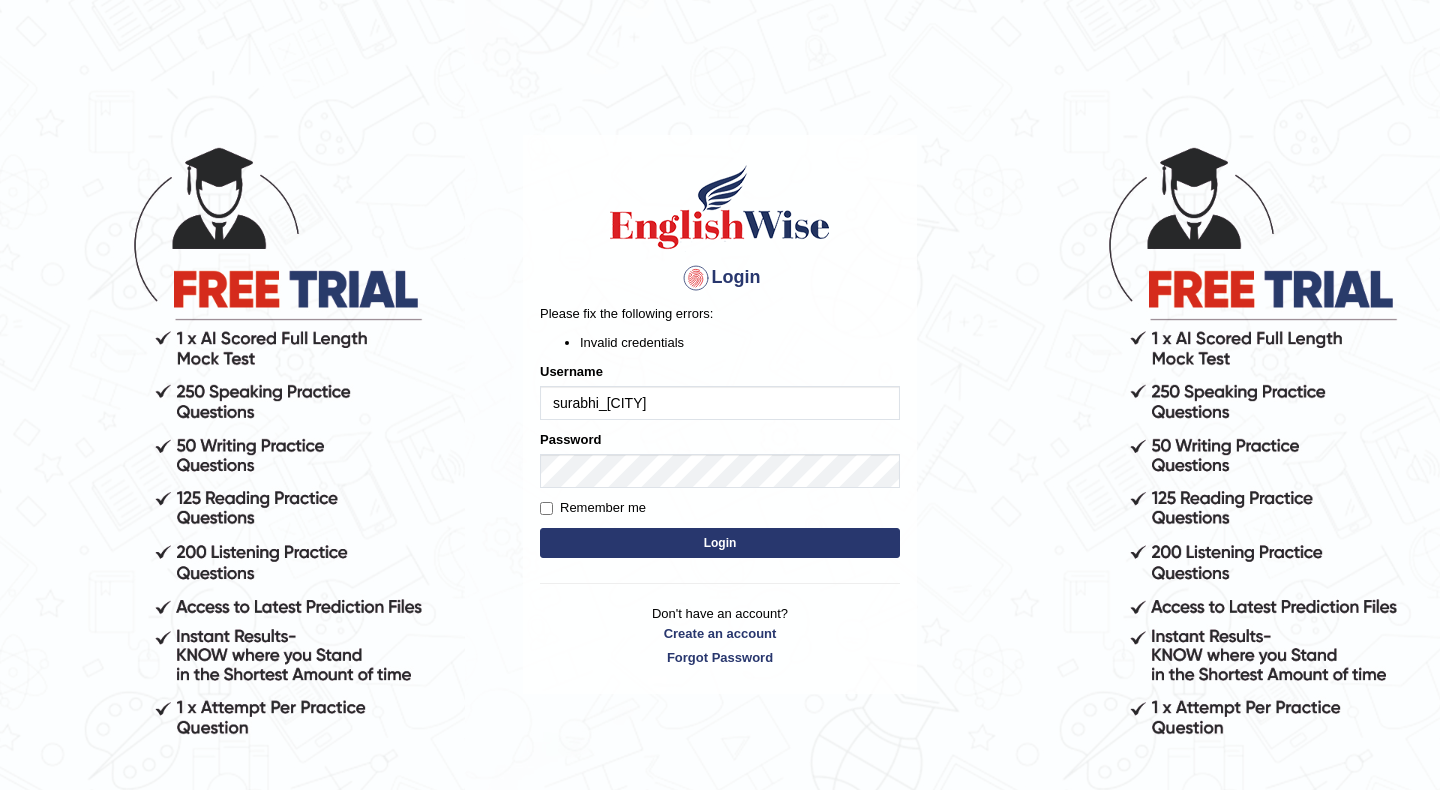 scroll, scrollTop: 0, scrollLeft: 0, axis: both 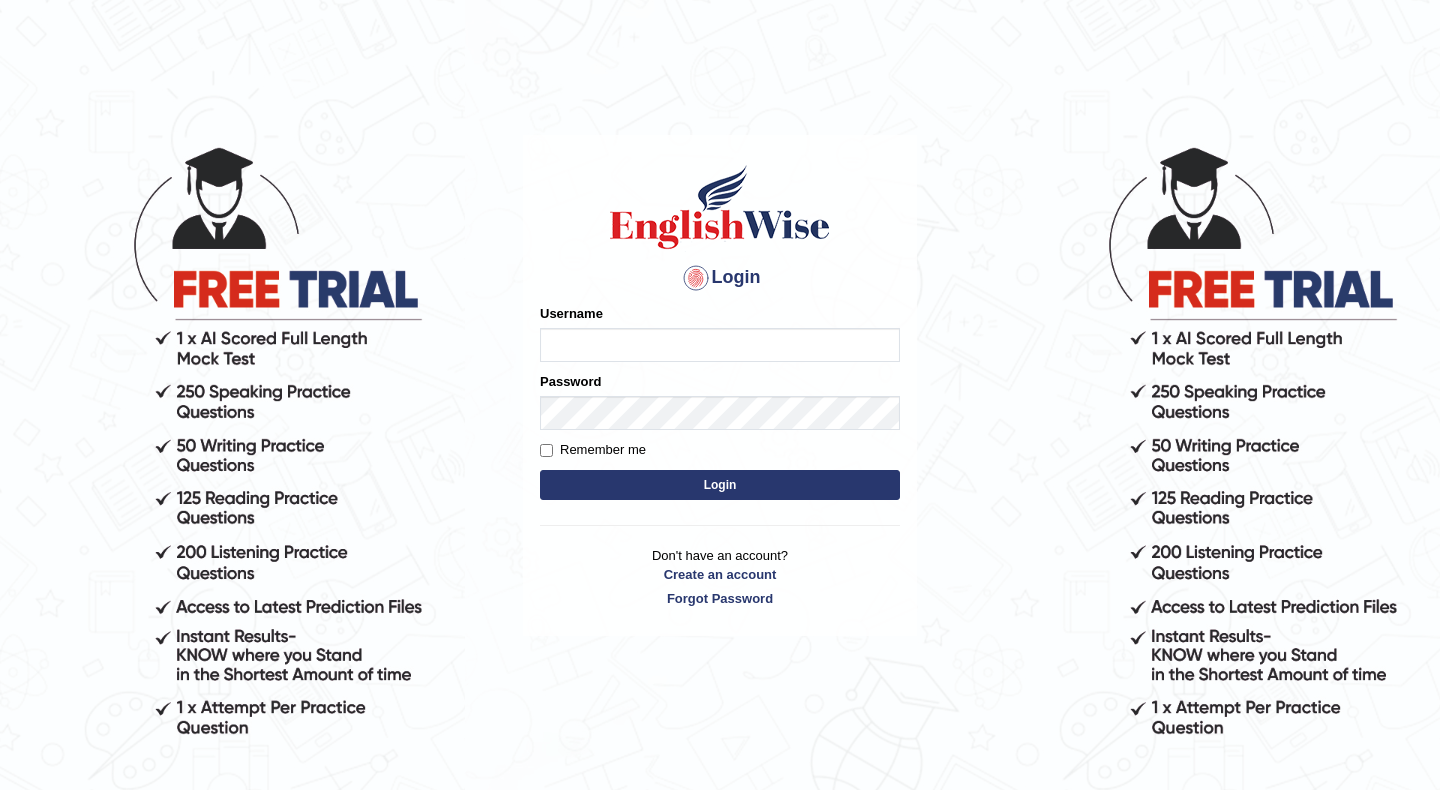 type on "surabhi_[CITY]" 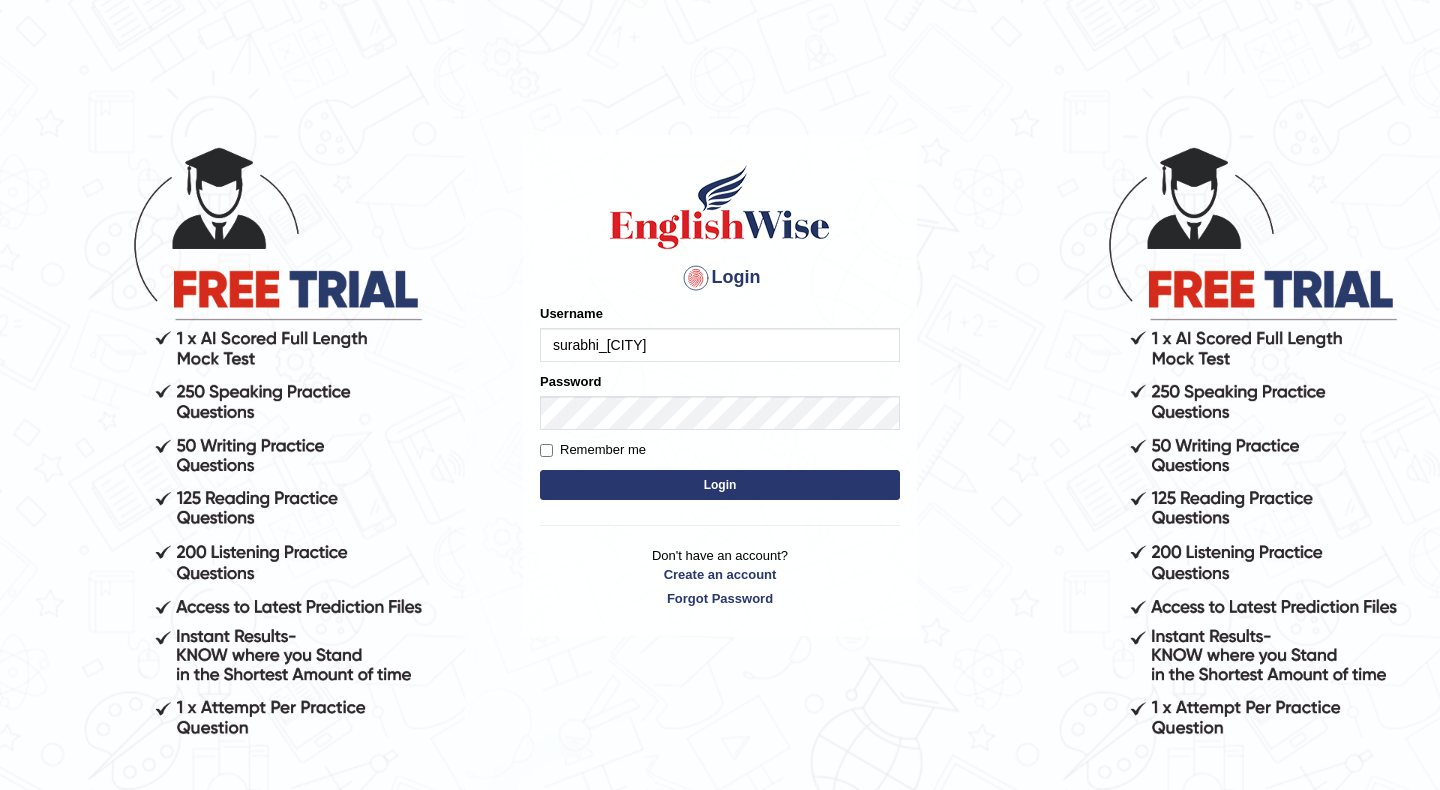 click on "Login" at bounding box center (720, 485) 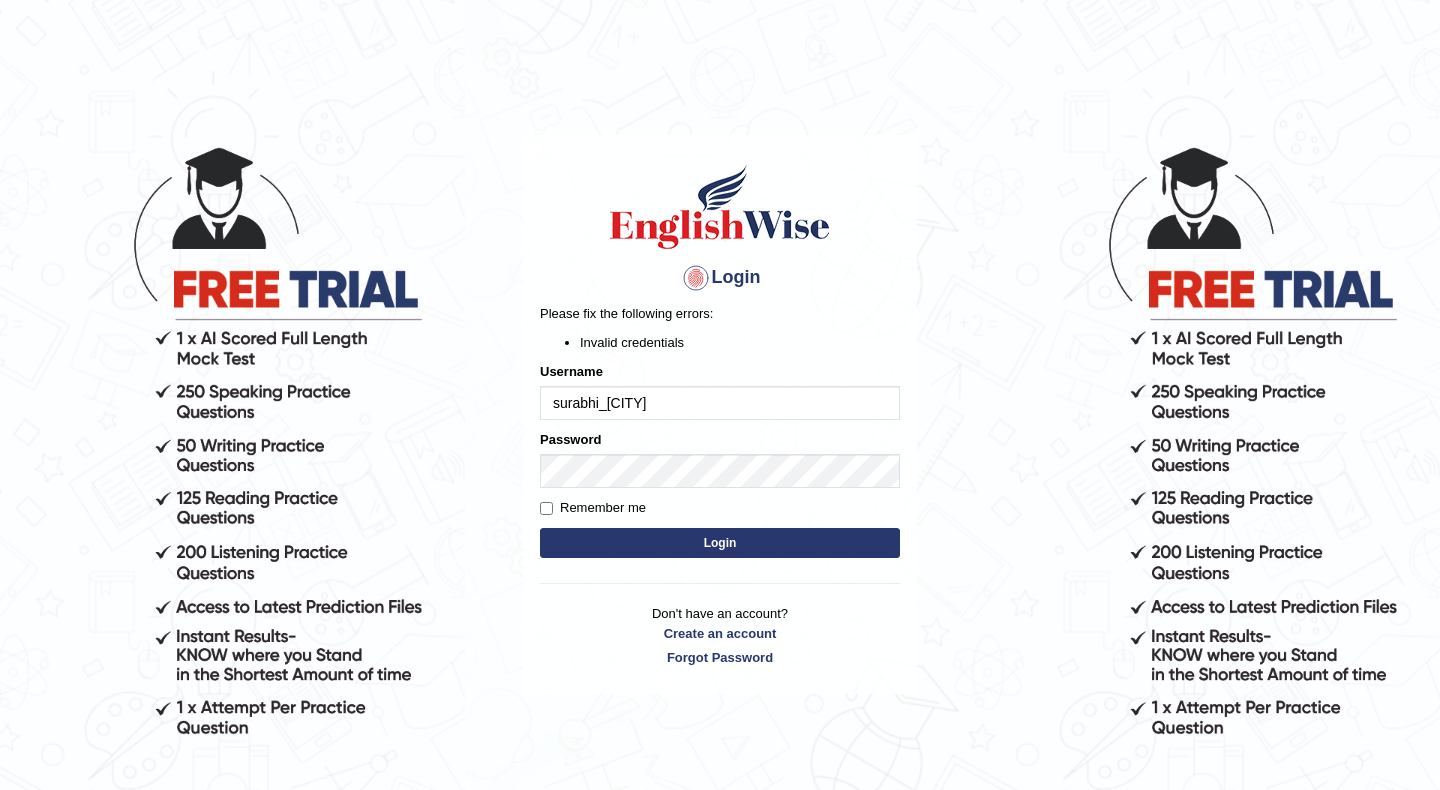 scroll, scrollTop: 0, scrollLeft: 0, axis: both 